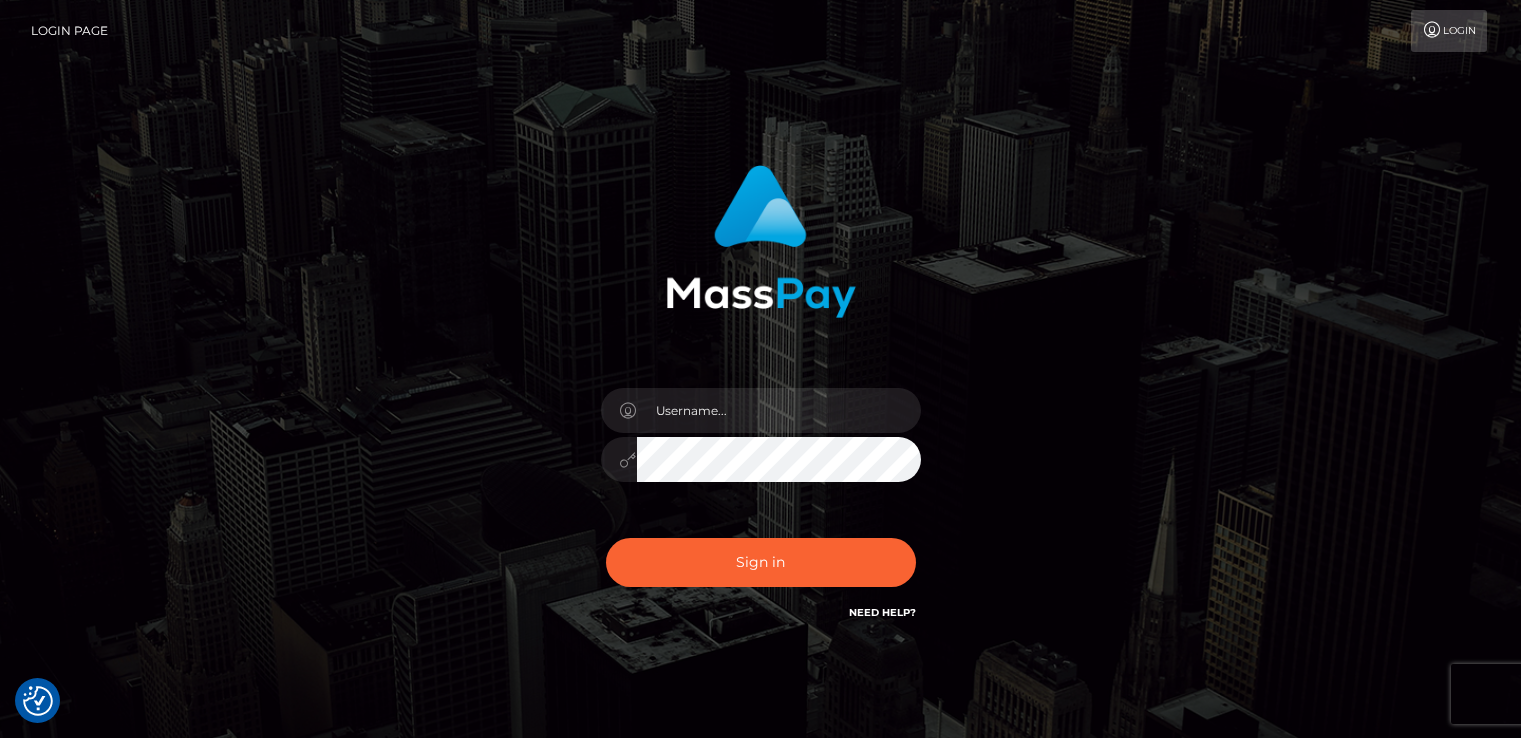 scroll, scrollTop: 0, scrollLeft: 0, axis: both 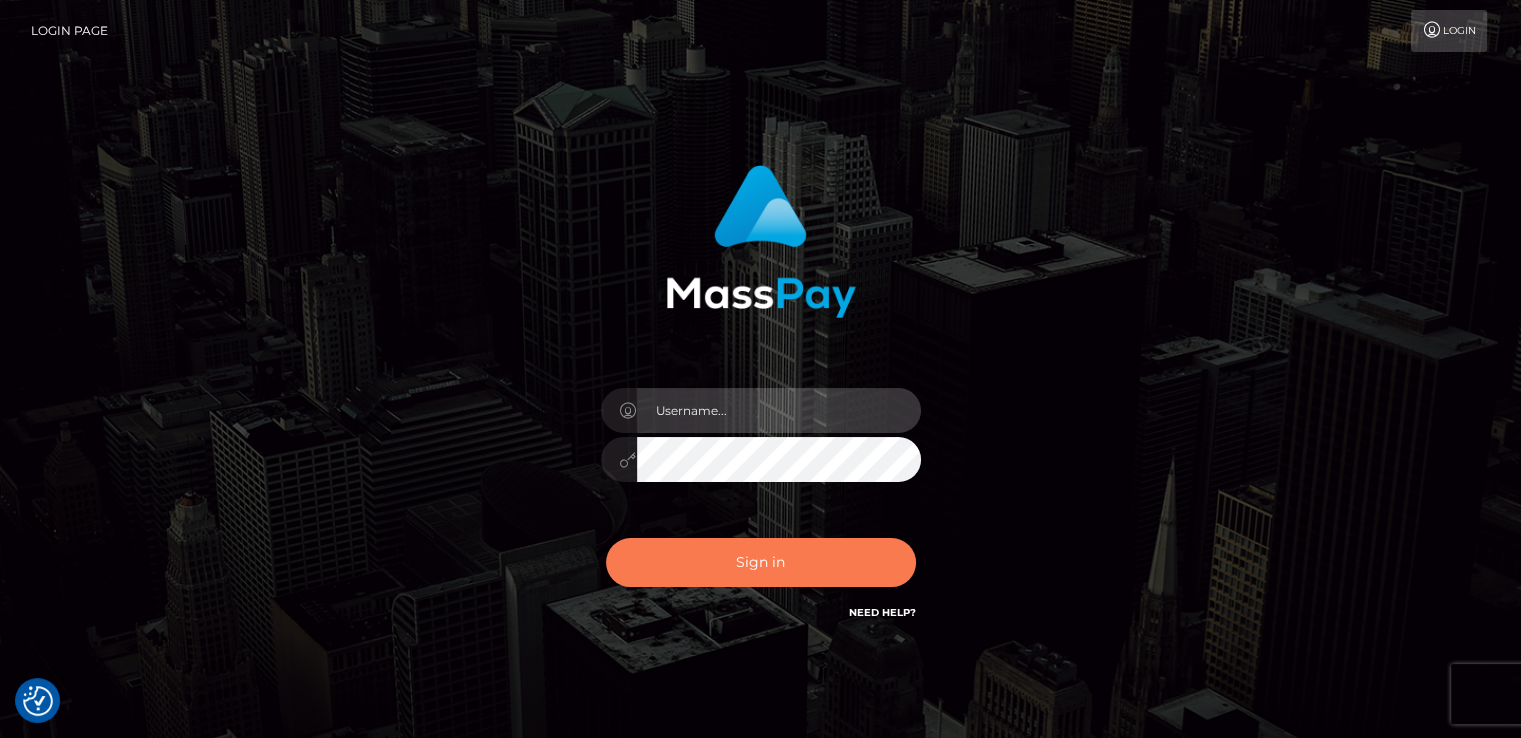 type on "catalinad" 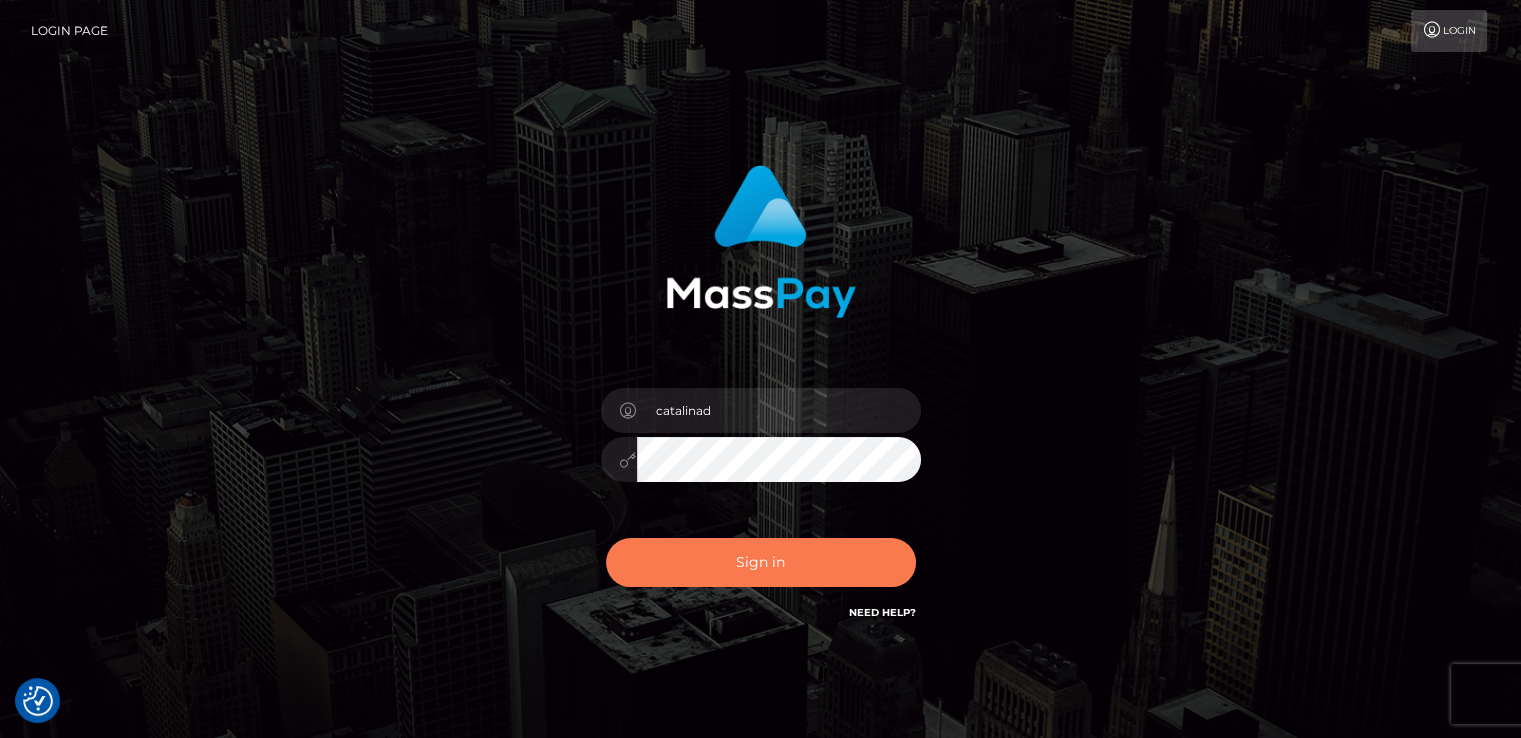 click on "Sign in" at bounding box center (761, 562) 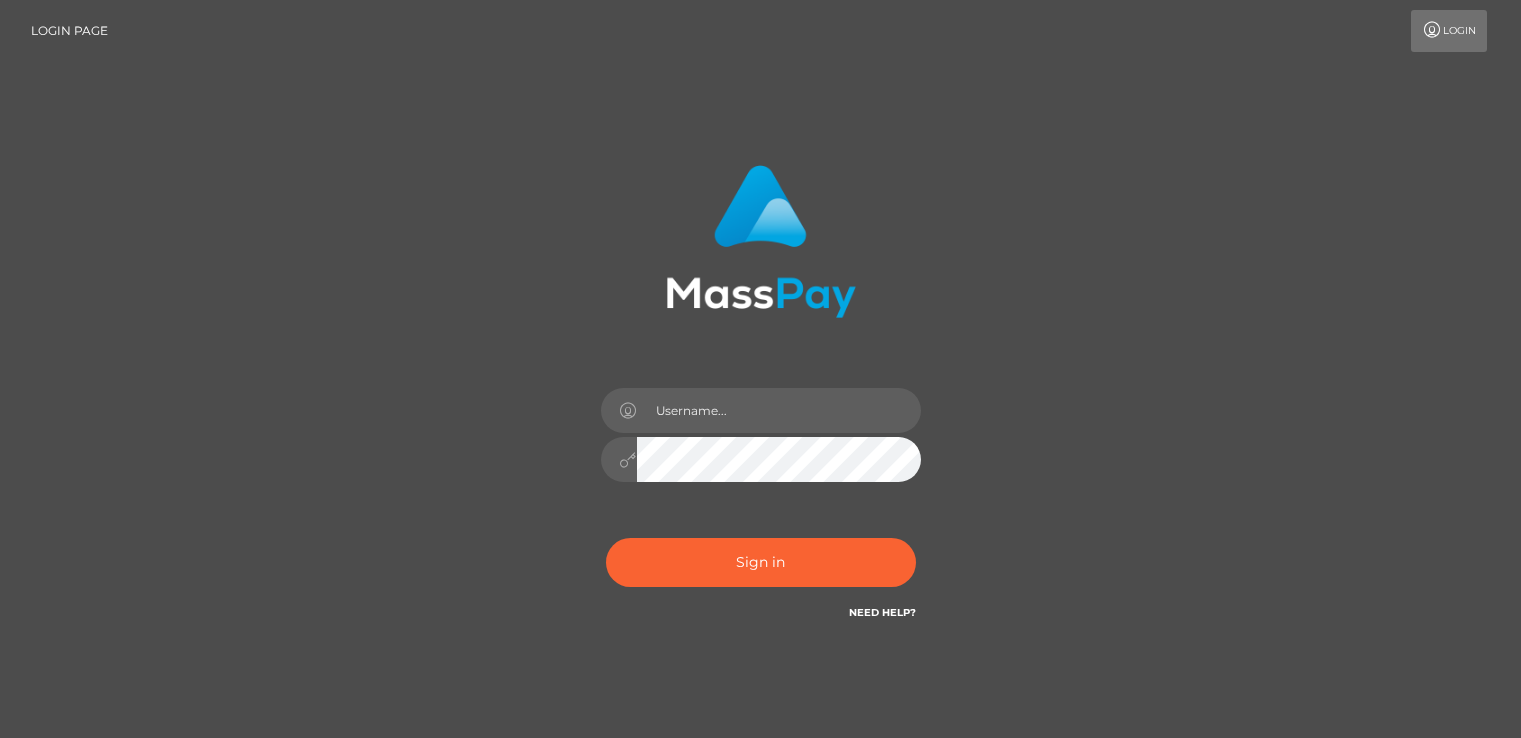 scroll, scrollTop: 0, scrollLeft: 0, axis: both 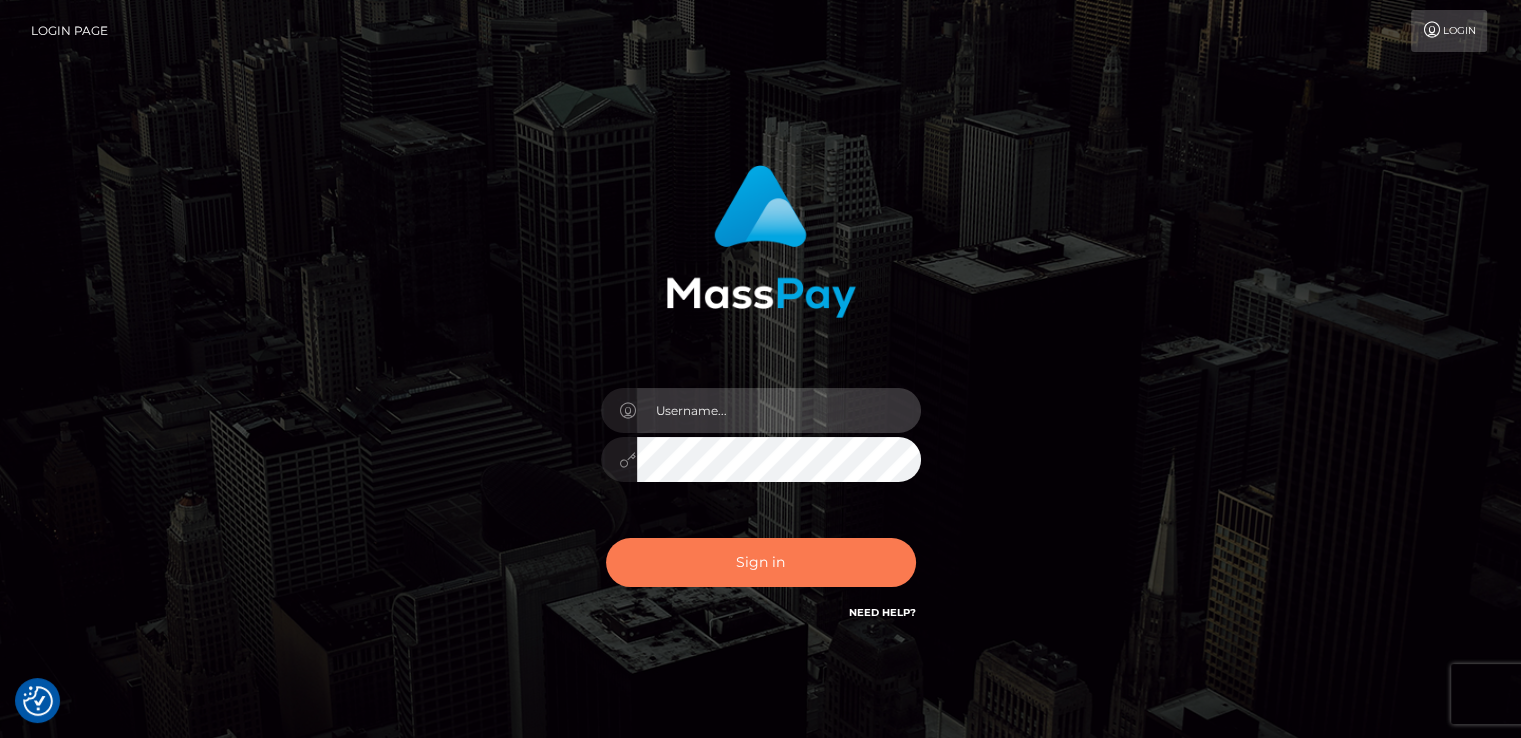 type on "catalinad" 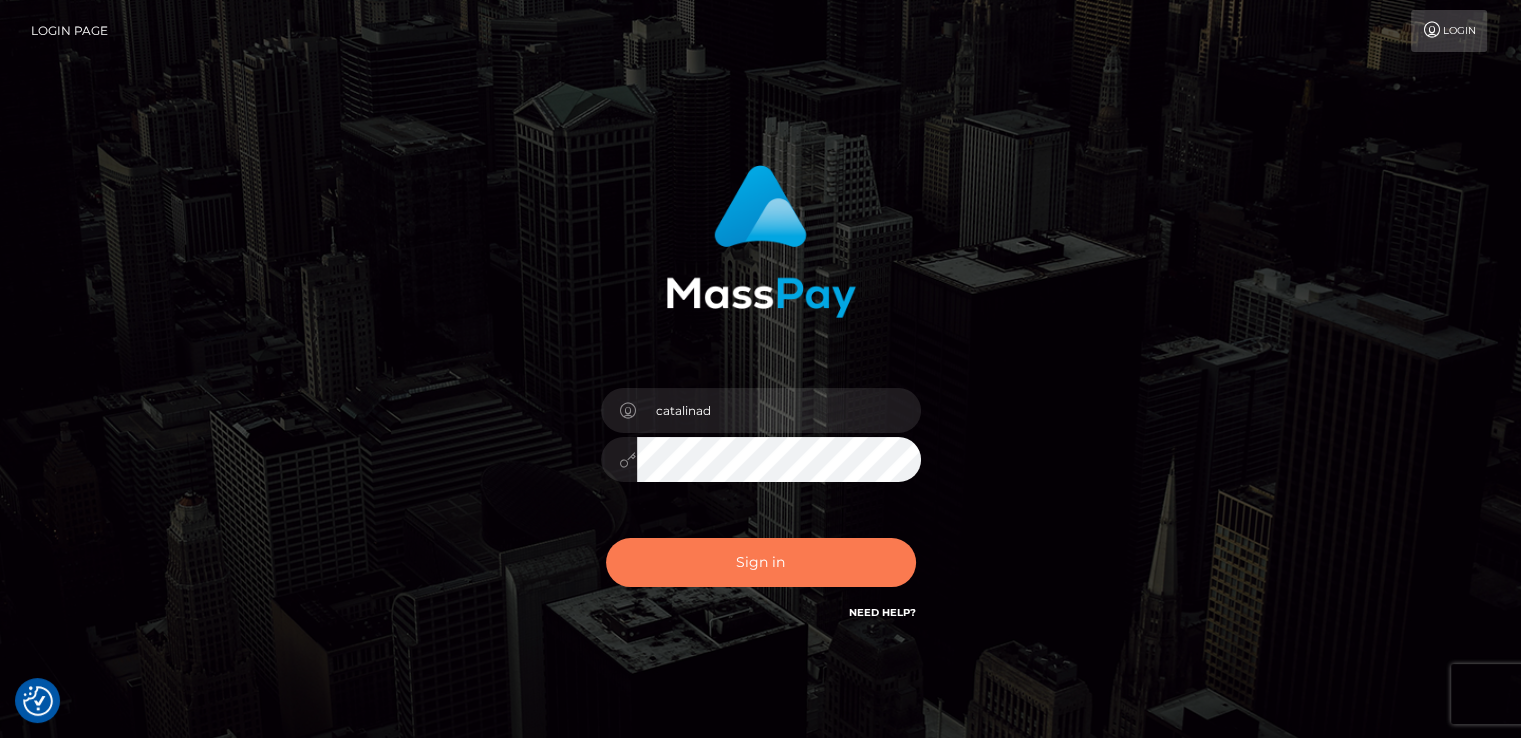 click on "Sign in" at bounding box center [761, 562] 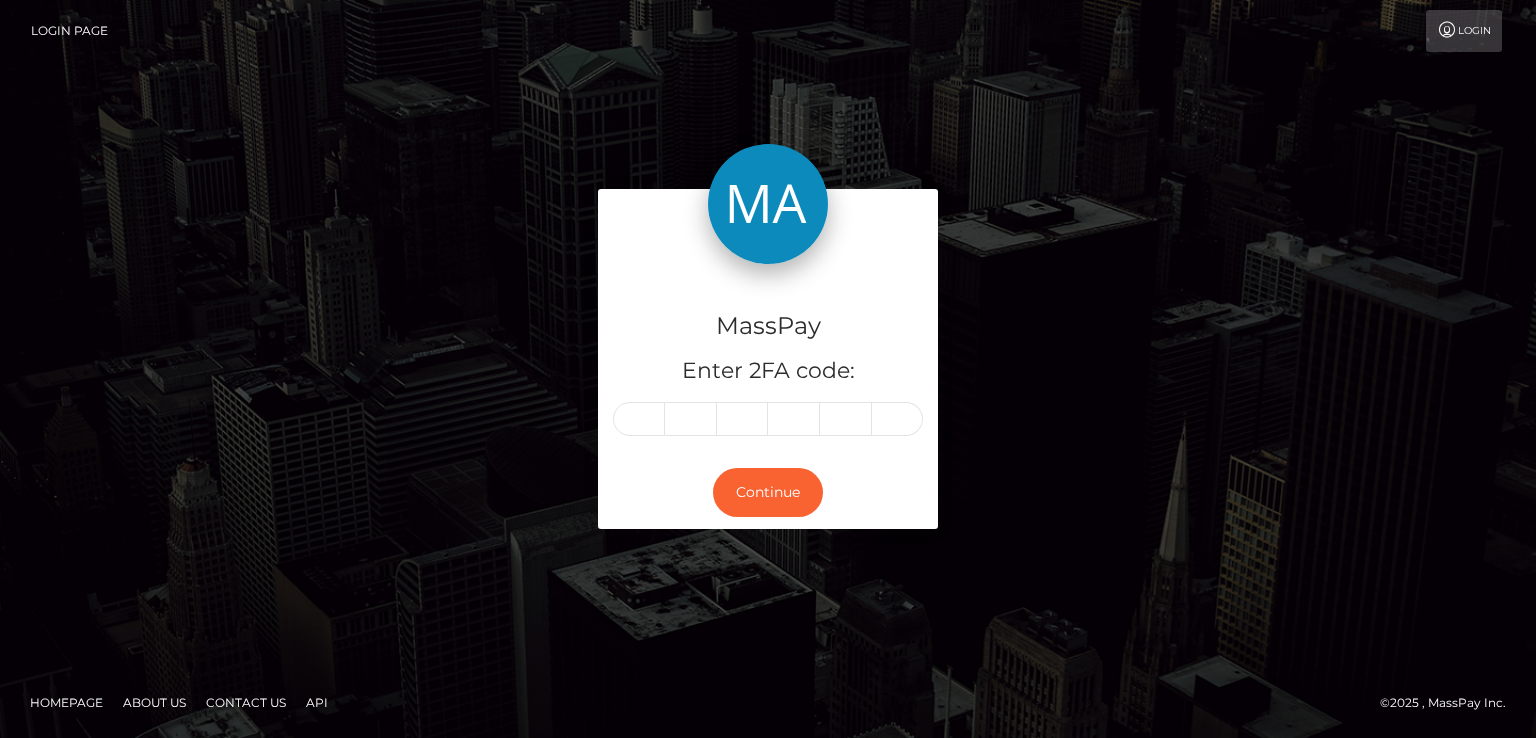 scroll, scrollTop: 0, scrollLeft: 0, axis: both 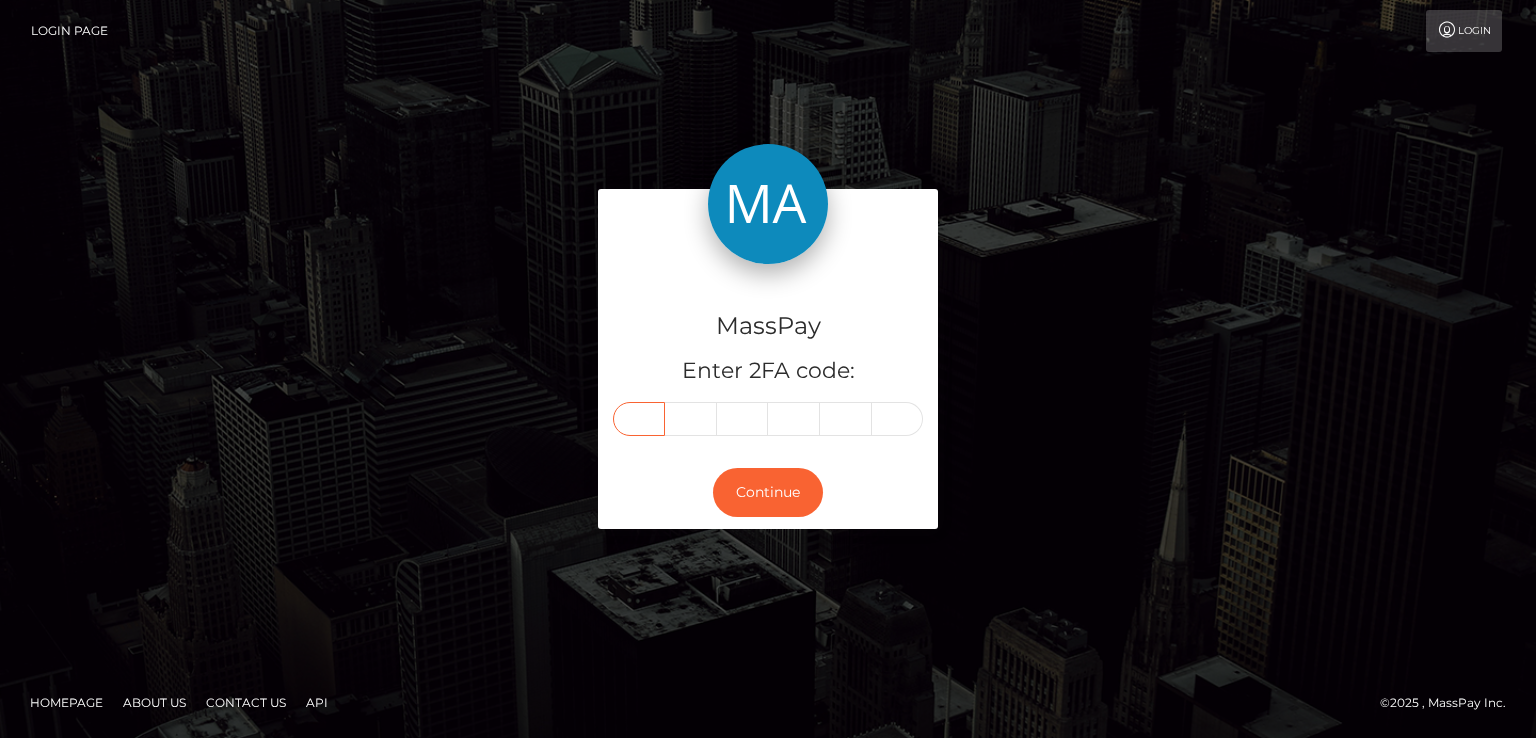 click at bounding box center [639, 419] 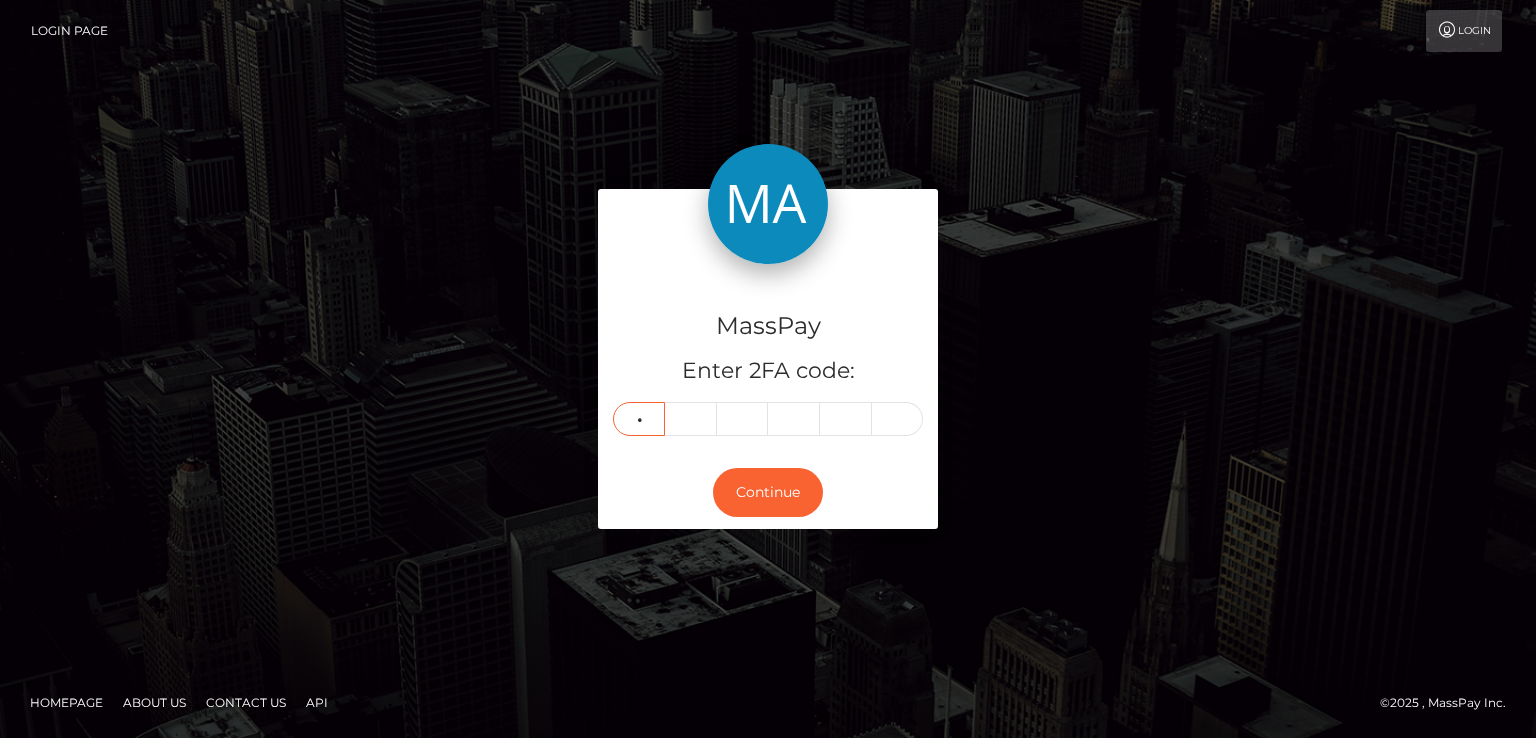 type on "8" 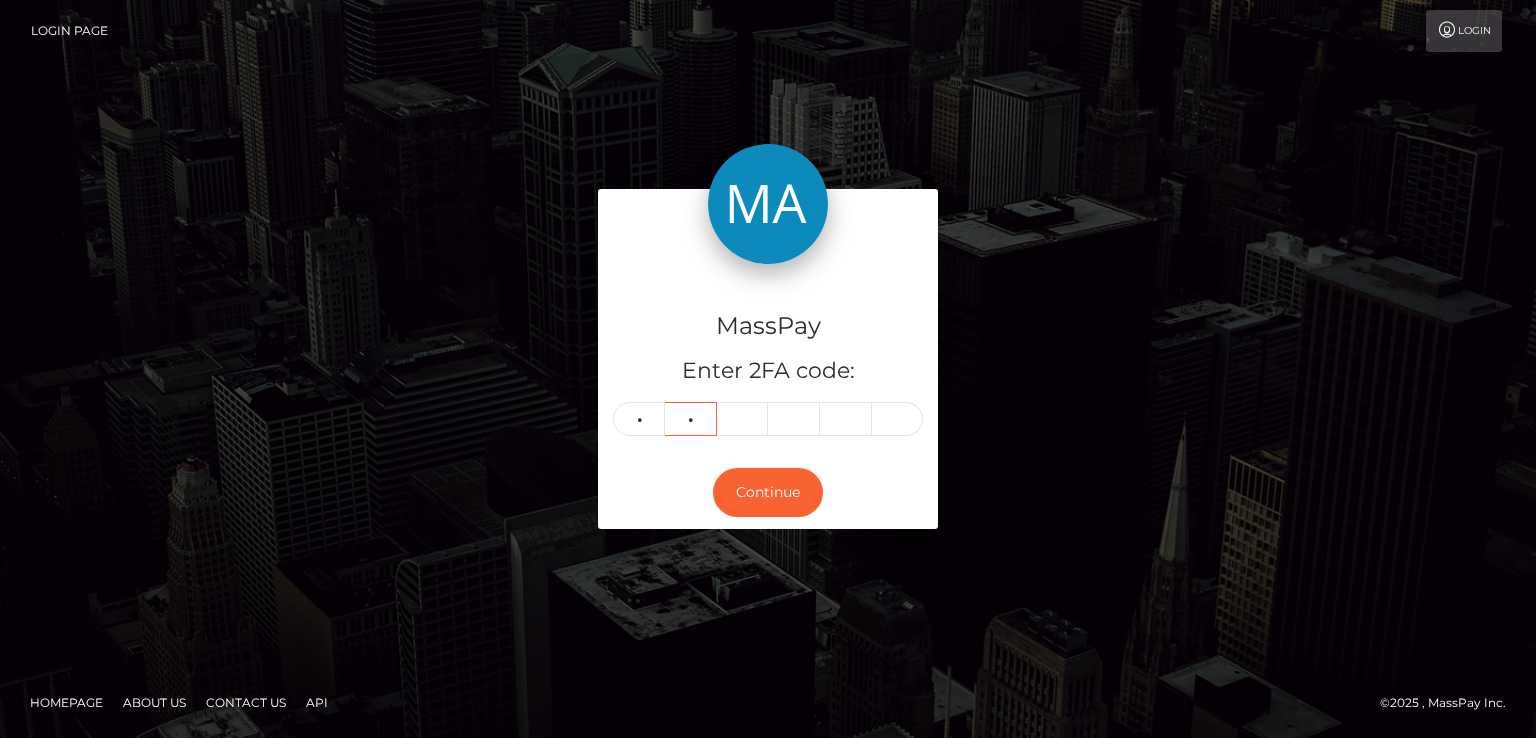 type on "9" 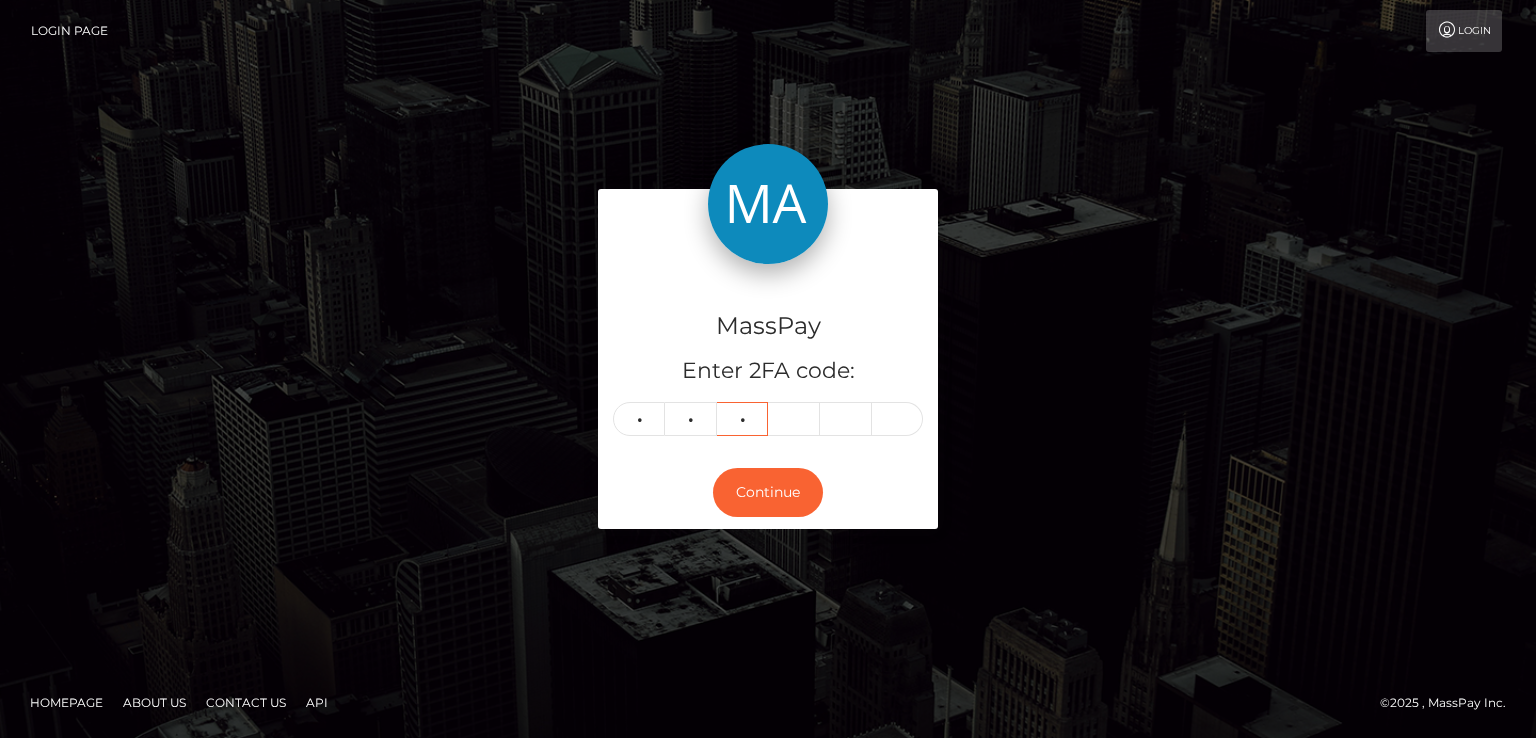 type on "4" 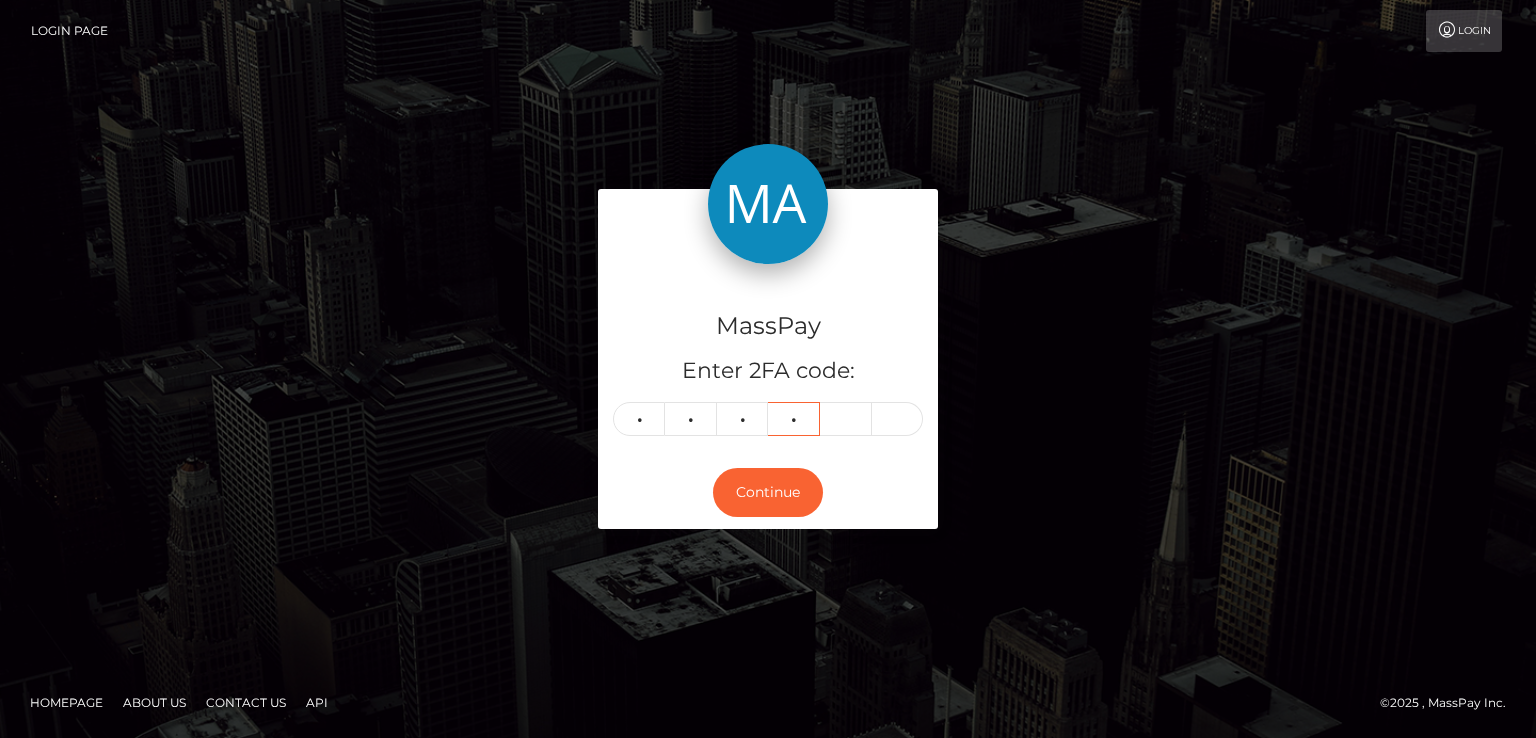 type on "2" 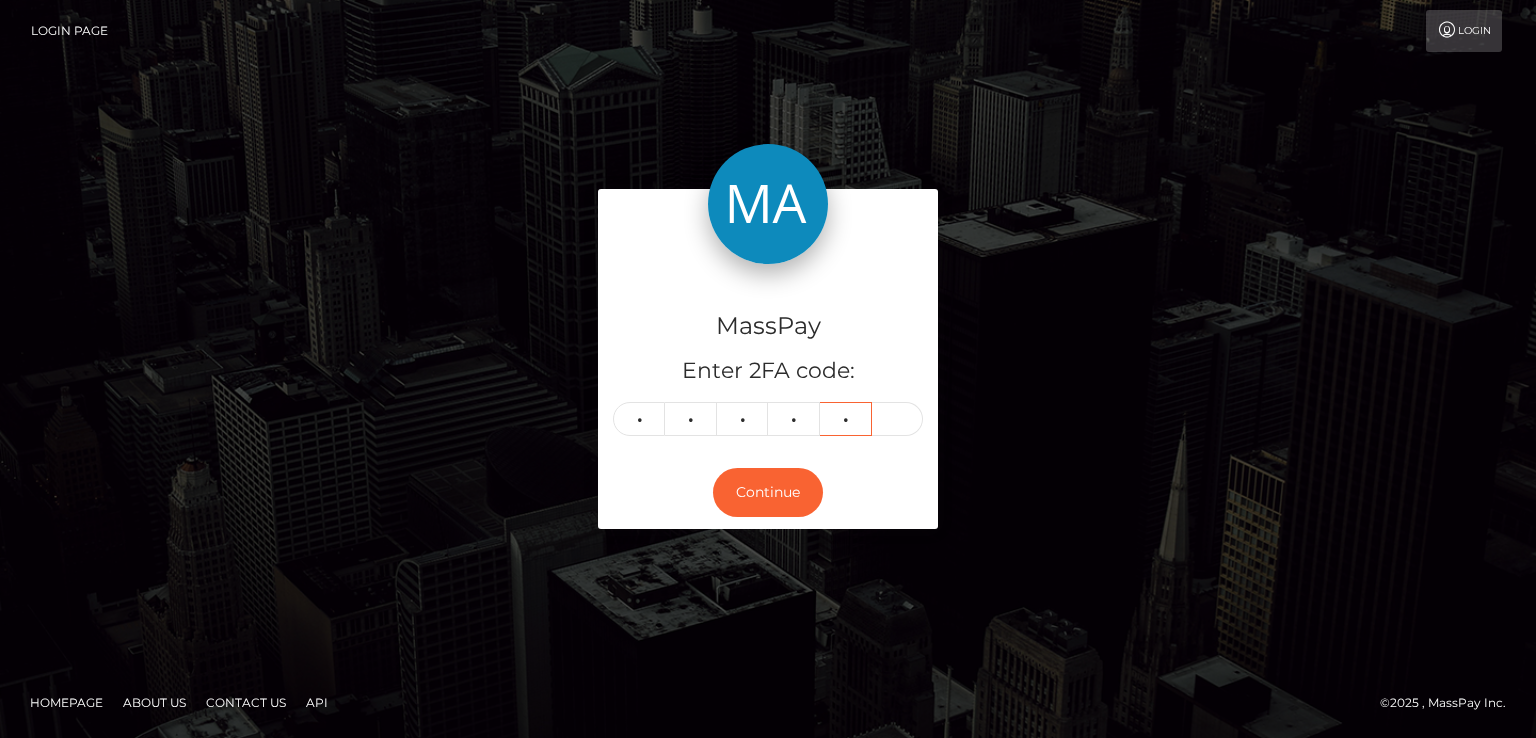 type on "1" 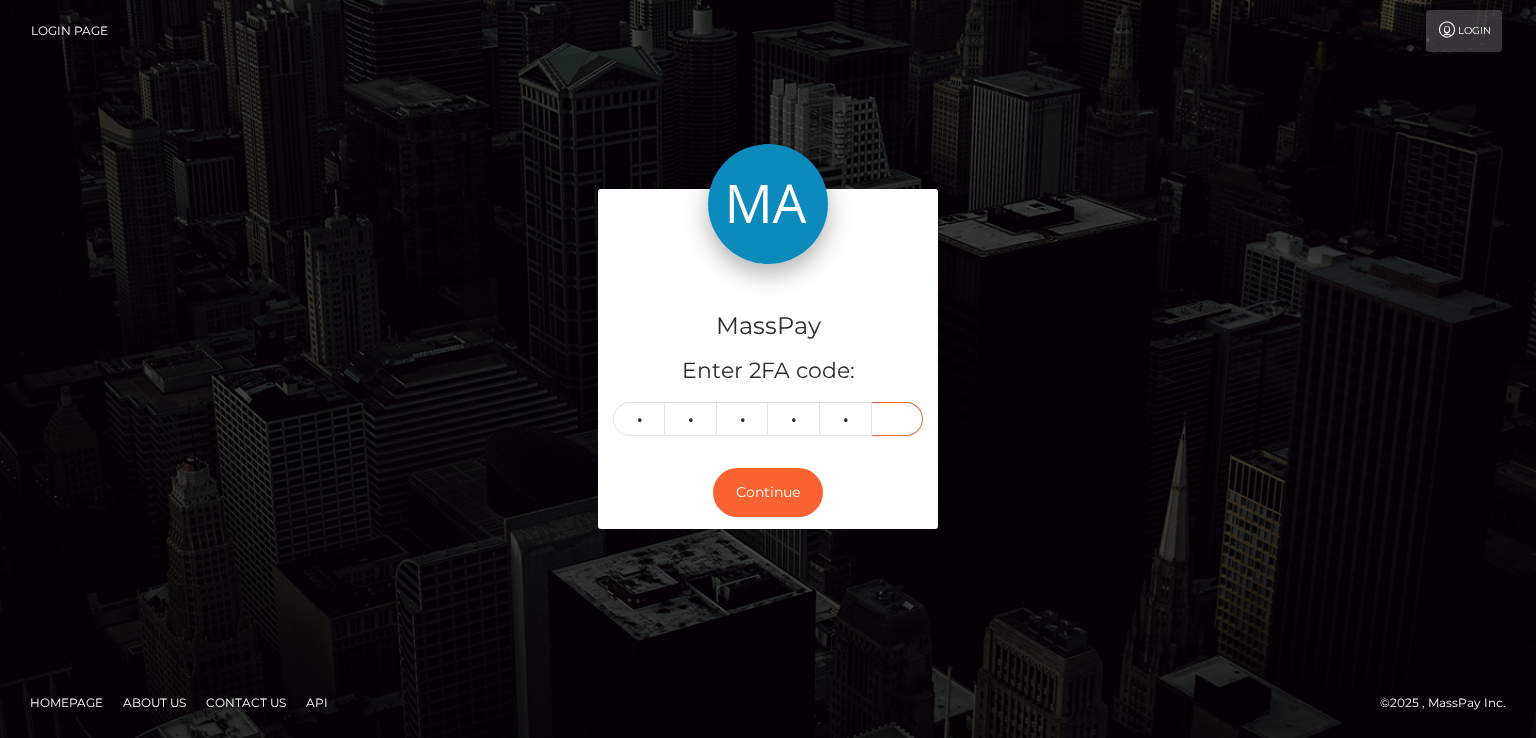 type on "8" 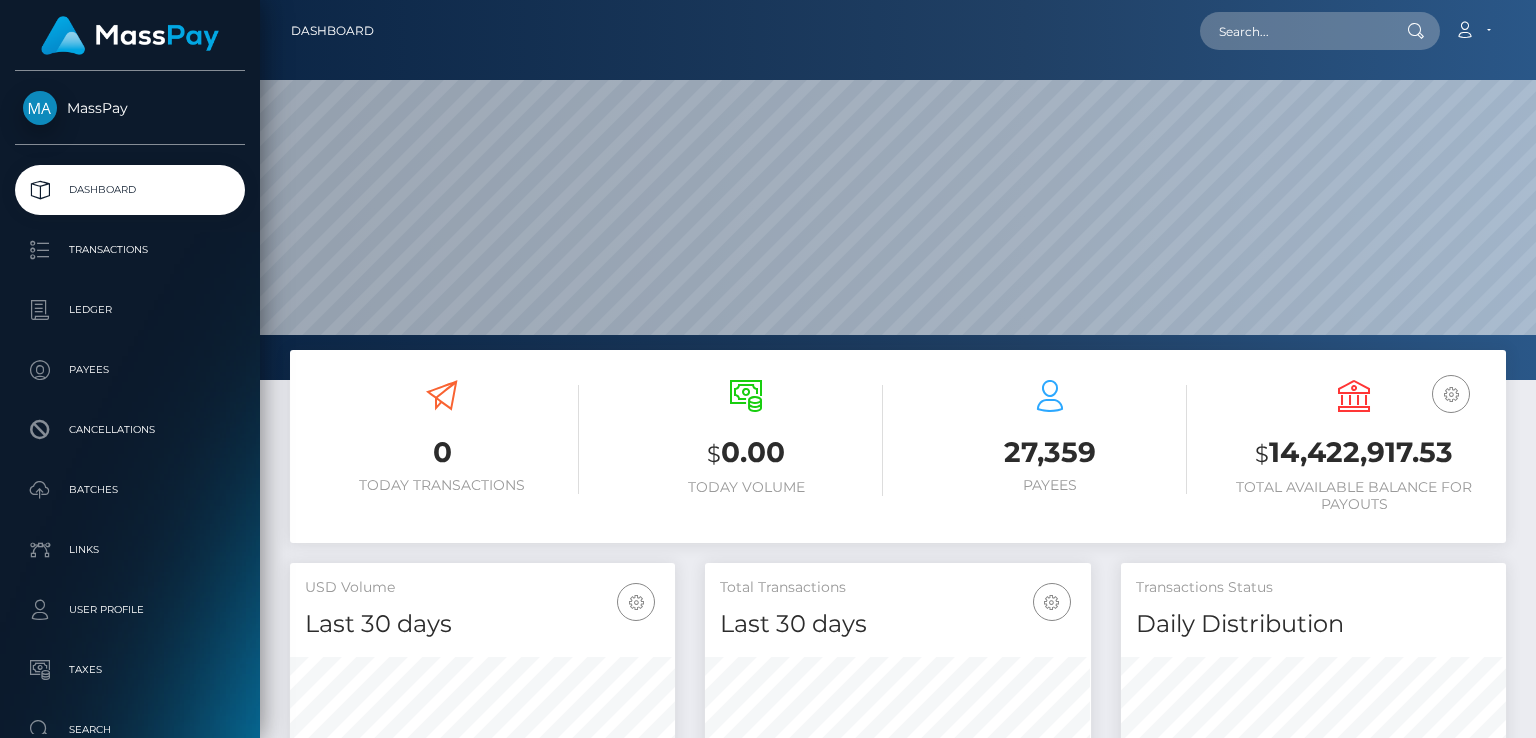 scroll, scrollTop: 0, scrollLeft: 0, axis: both 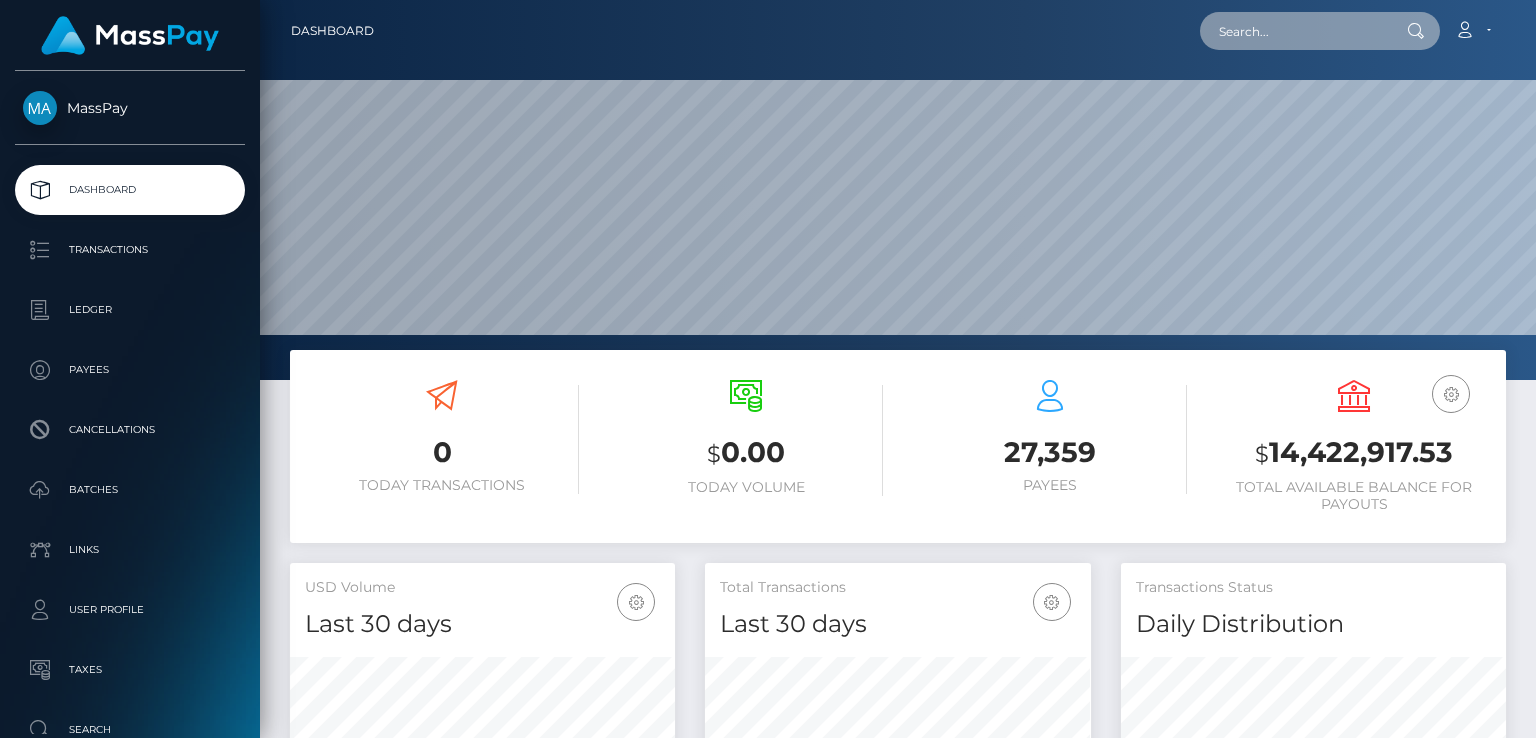 click at bounding box center [1294, 31] 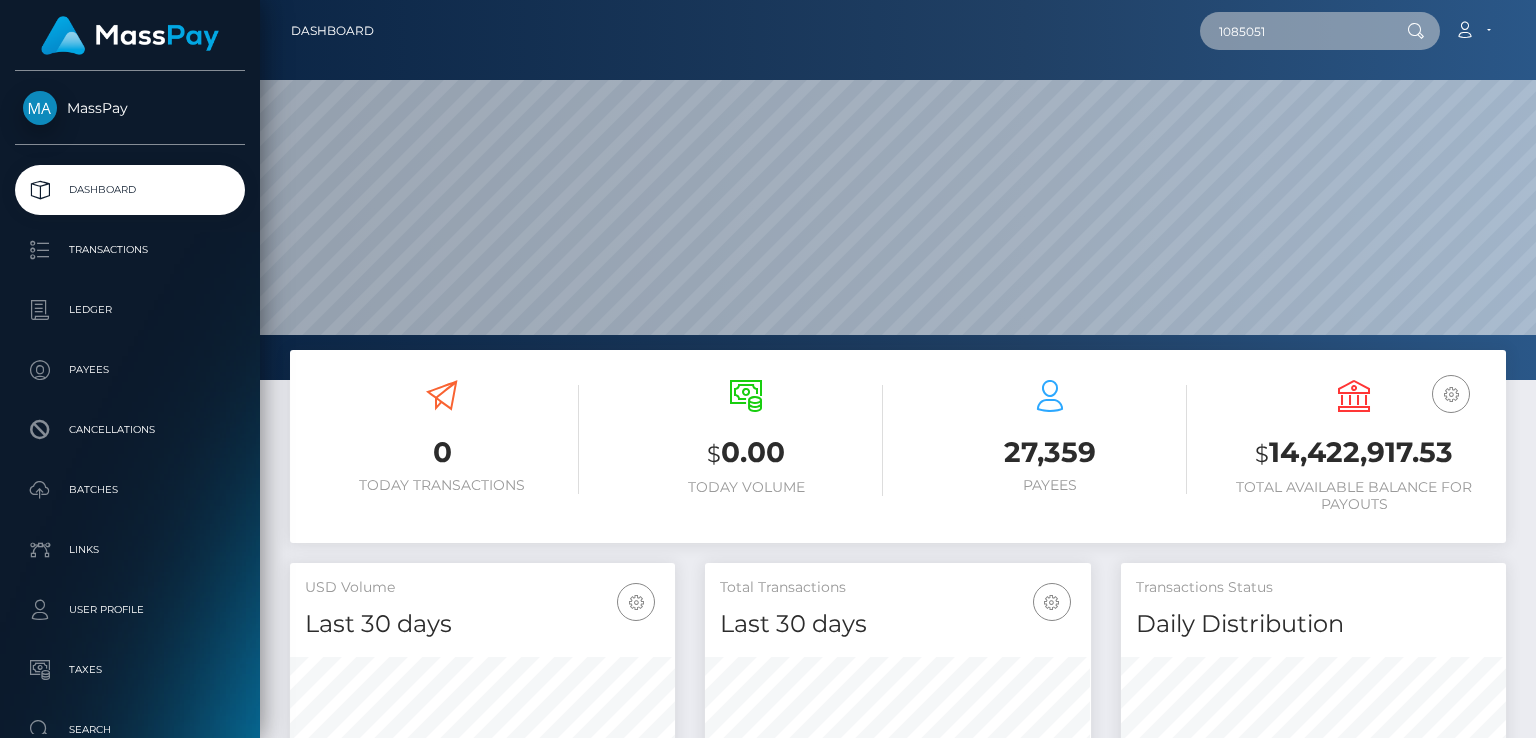 type on "1085051" 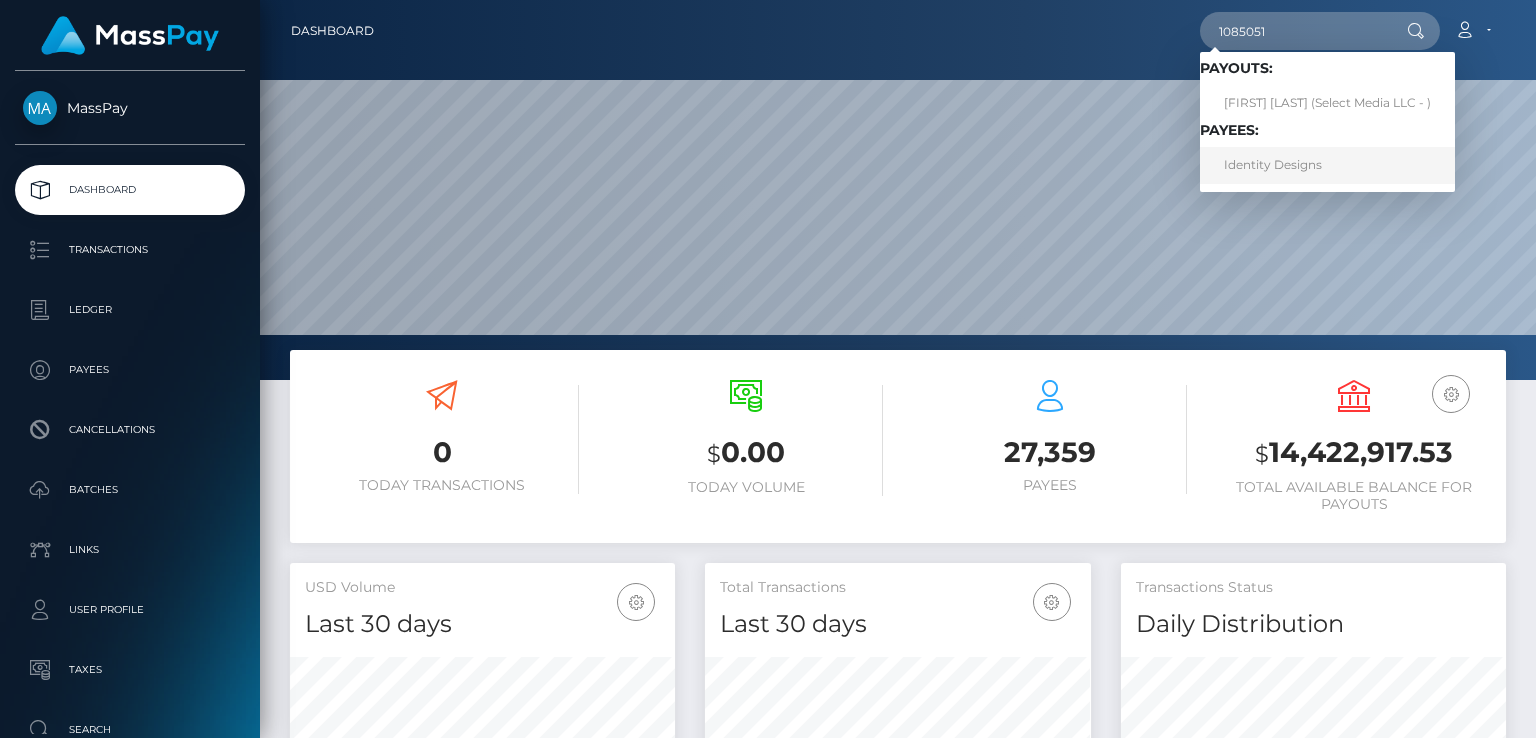 click on "Identity Designs" at bounding box center (1327, 165) 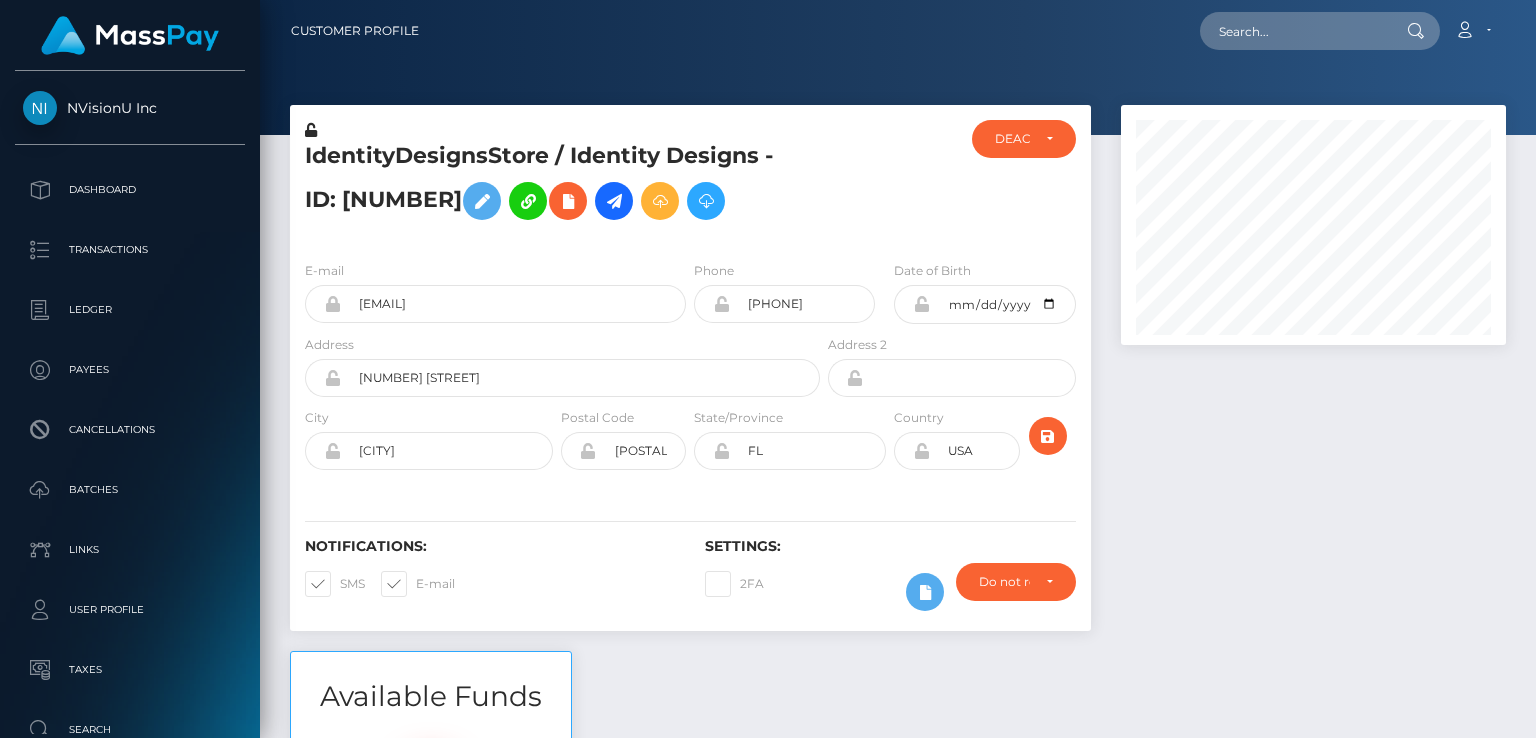 scroll, scrollTop: 0, scrollLeft: 0, axis: both 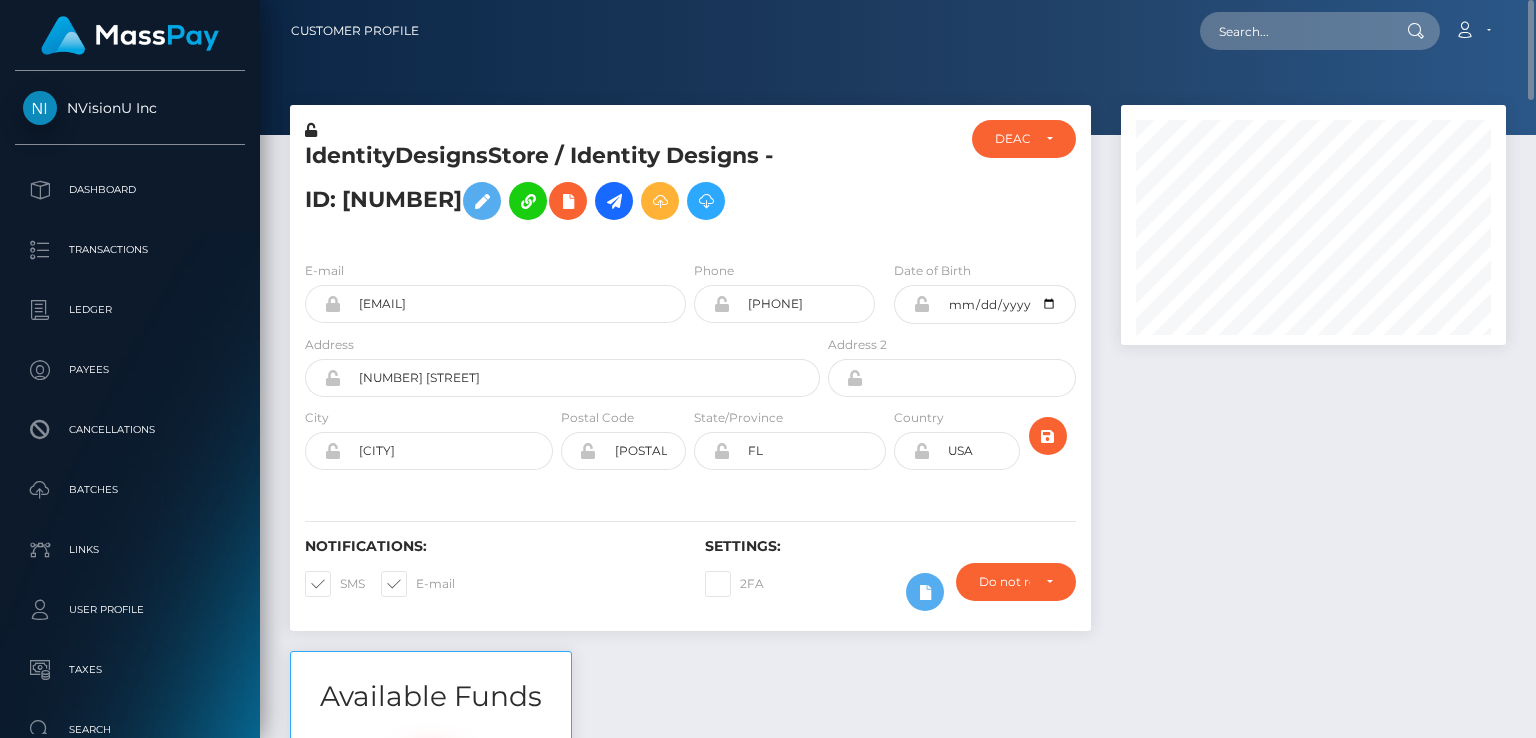 click on "IdentityDesignsStore / Identity  Designs
- ID: [NUMBER]" at bounding box center [557, 185] 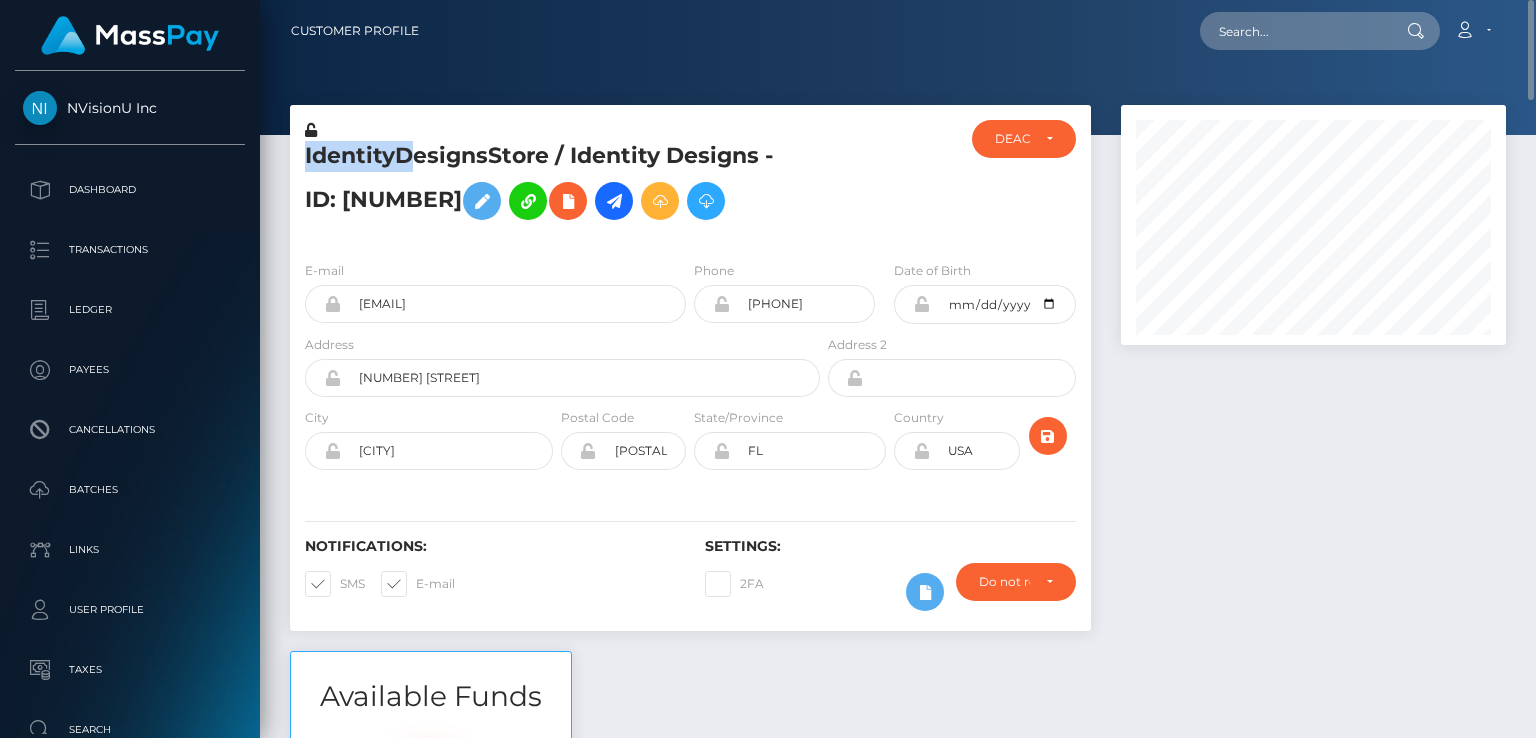 click on "IdentityDesignsStore / Identity  Designs
- ID: [NUMBER]" at bounding box center [557, 185] 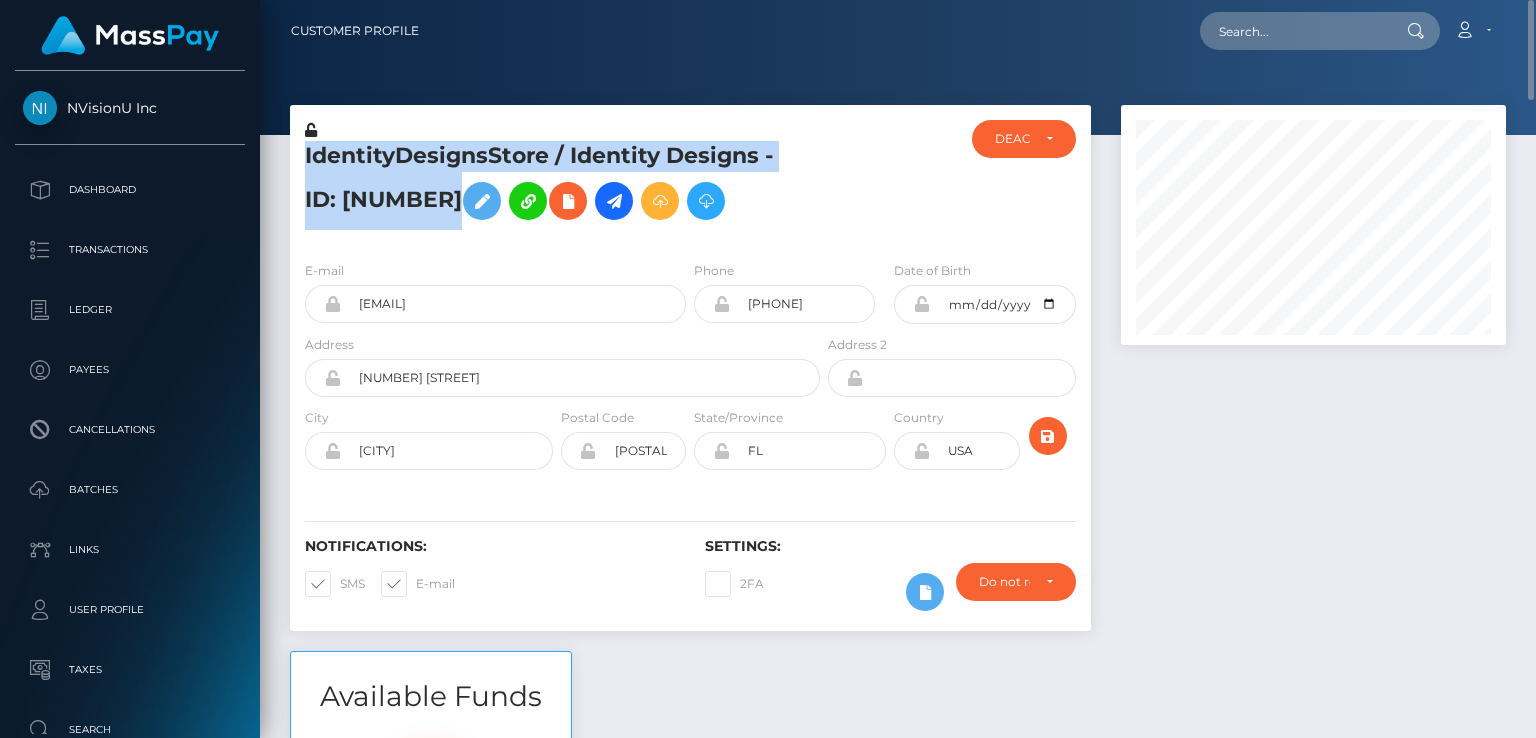 copy on "IdentityDesignsStore / Identity  Designs
- ID: [NUMBER]" 